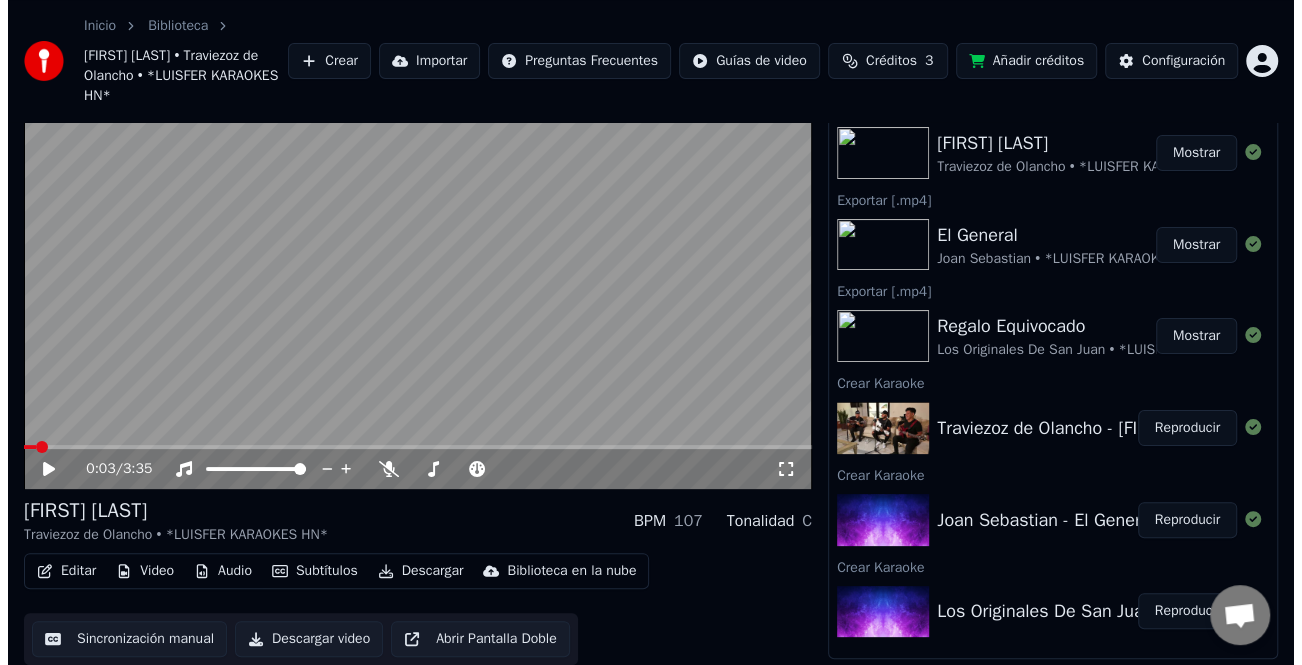 scroll, scrollTop: 0, scrollLeft: 0, axis: both 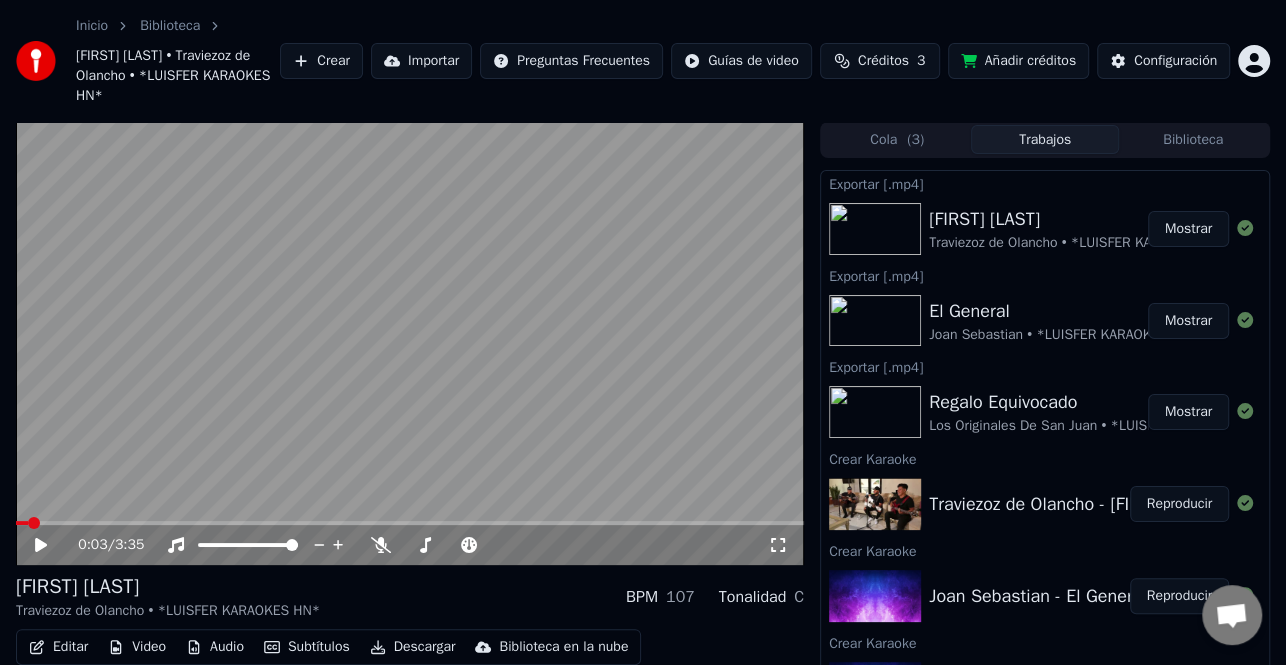 click on "Inicio Biblioteca [FIRST] [LAST] • Traviezoz de Olancho • *LUISFER KARAOKES HN* Crear Importar Preguntas Frecuentes Guías de video Créditos 3 Añadir créditos Configuración 0:03  /  3:35 [FIRST] [LAST] Traviezoz de Olancho • *LUISFER KARAOKES HN* BPM 107 Tonalidad C Editar Video Audio Subtítulos Descargar Biblioteca en la nube Sincronización manual Descargar video Abrir Pantalla Doble Cola ( 3 ) Trabajos Biblioteca Exportar [.mp4] [FIRST] [LAST] Traviezoz de Olancho • *LUISFER KARAOKES HN* Mostrar Exportar [.mp4] El General Joan Sebastian • *LUISFER KARAOKES* Mostrar Exportar [.mp4] Regalo Equivocado Los Originales De San Juan • *LUISFER KARAOKES* Mostrar Crear Karaoke Traviezoz de Olancho - [FIRST] [LAST] Reproducir Crear Karaoke Joan Sebastian - El General Reproducir Crear Karaoke Los Originales De San Juan - Regalo Equivocado Reproducir" at bounding box center (643, 332) 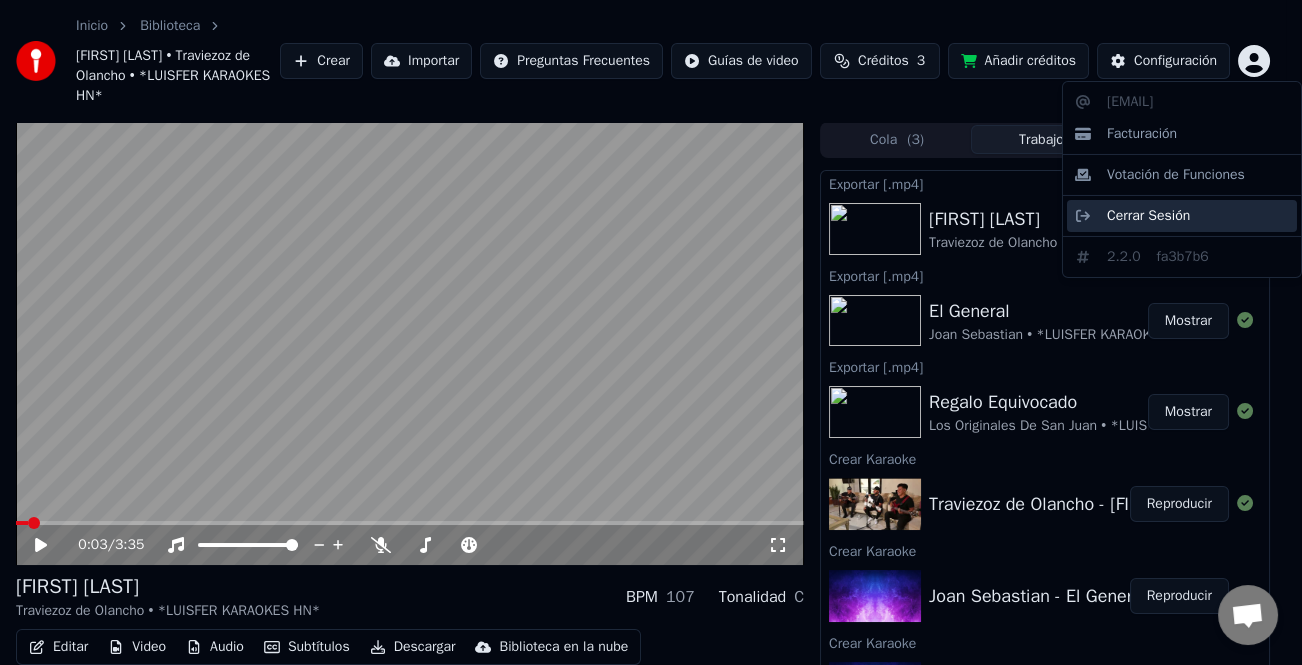 click on "Cerrar Sesión" at bounding box center [1148, 216] 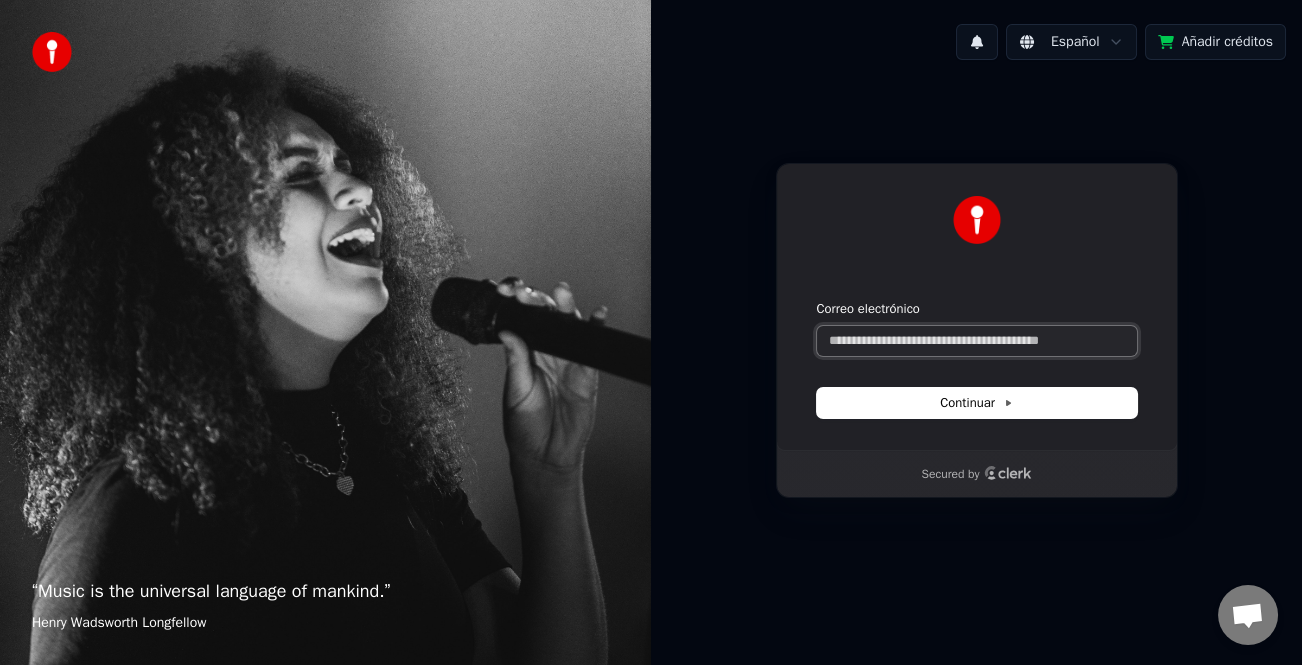 click on "Correo electrónico" at bounding box center (977, 341) 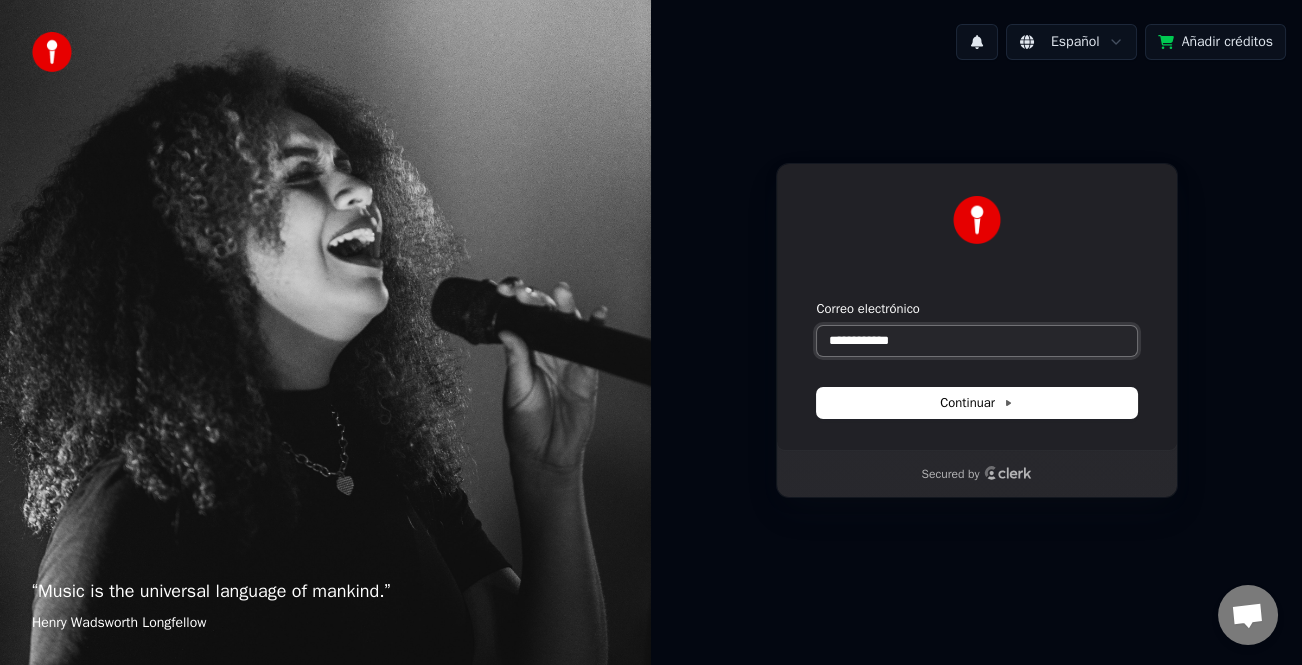 click on "**********" at bounding box center (977, 341) 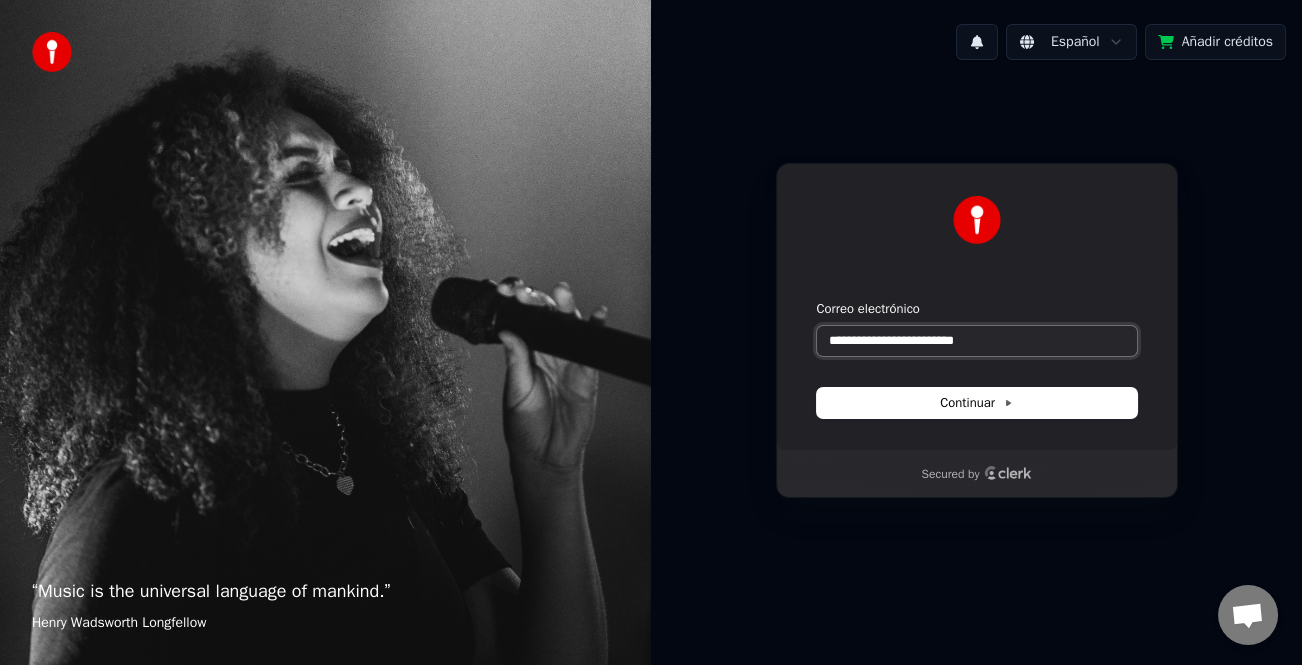 click at bounding box center (817, 300) 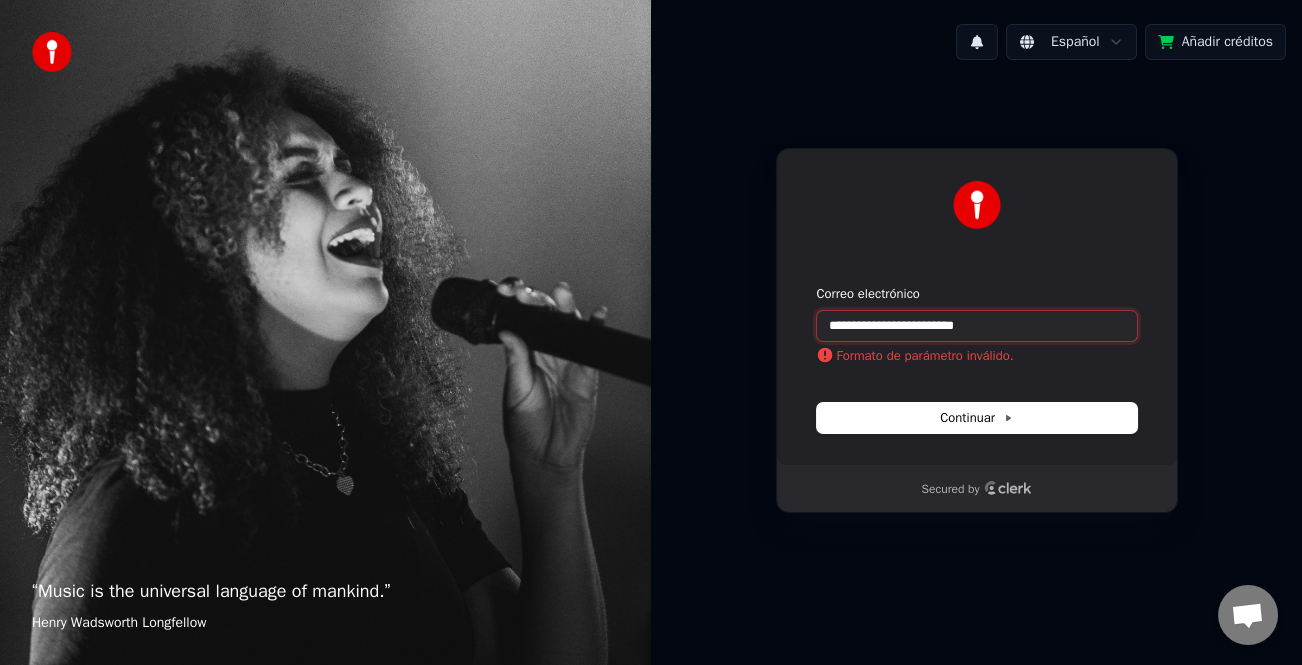 click on "**********" at bounding box center [977, 326] 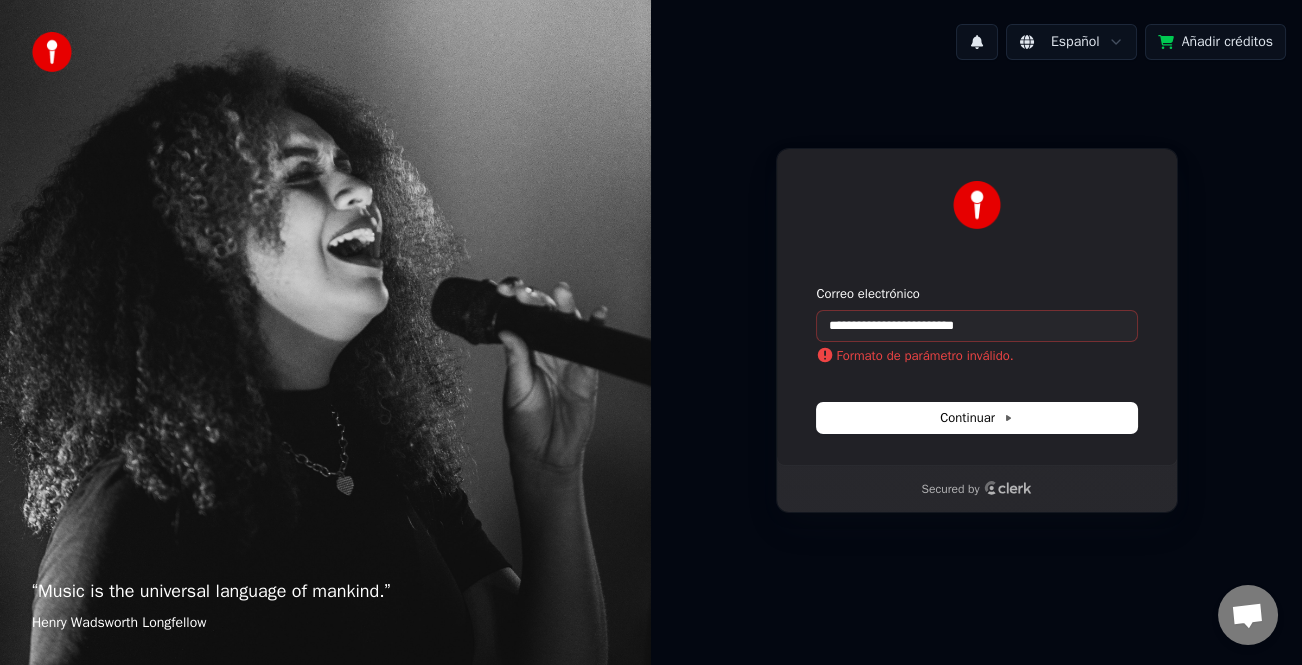 type on "**********" 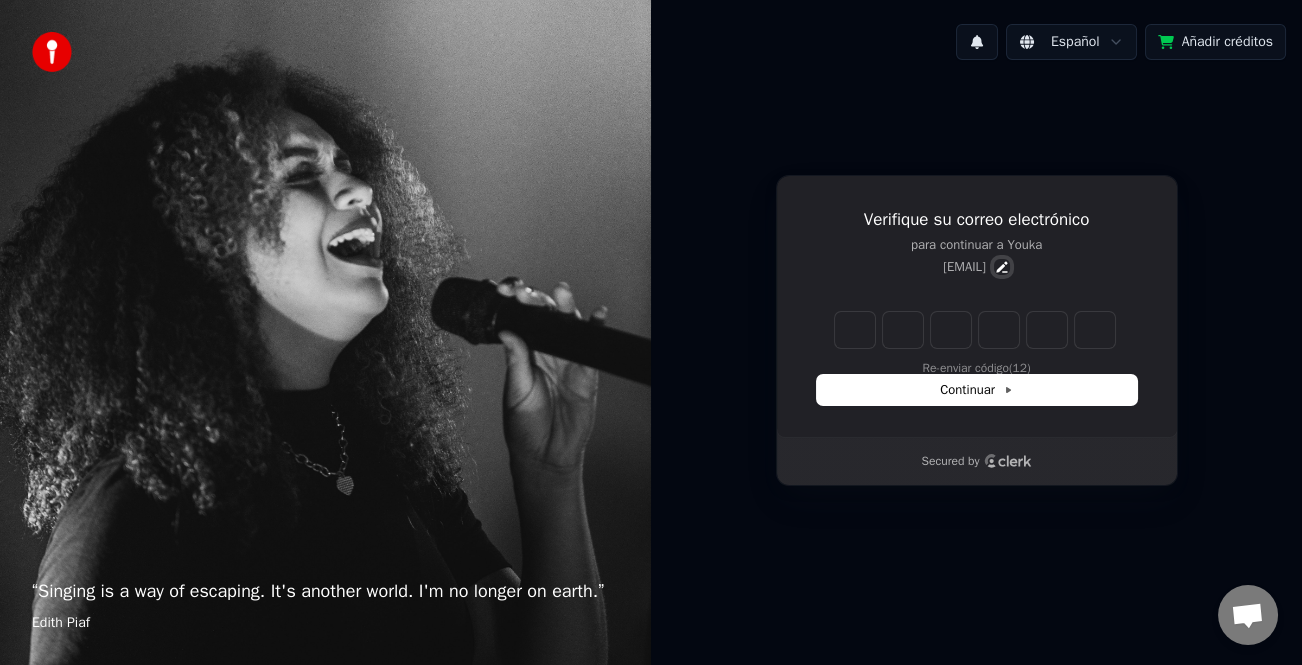 click 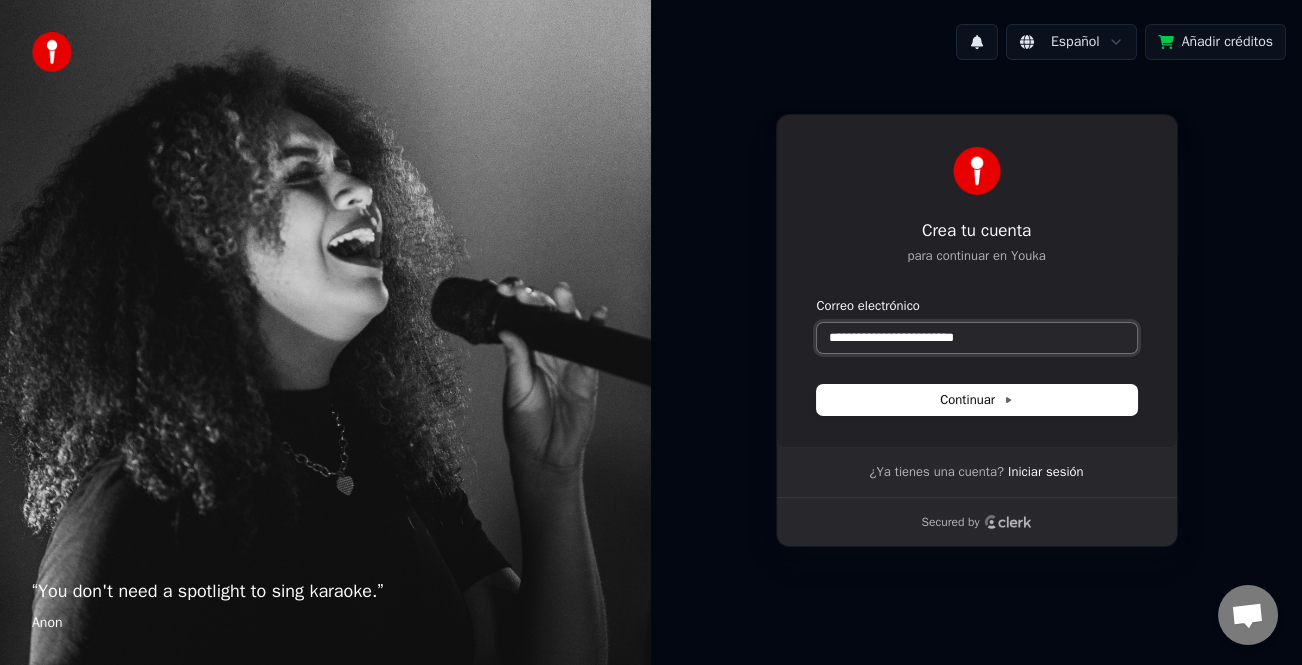 click on "**********" at bounding box center (977, 338) 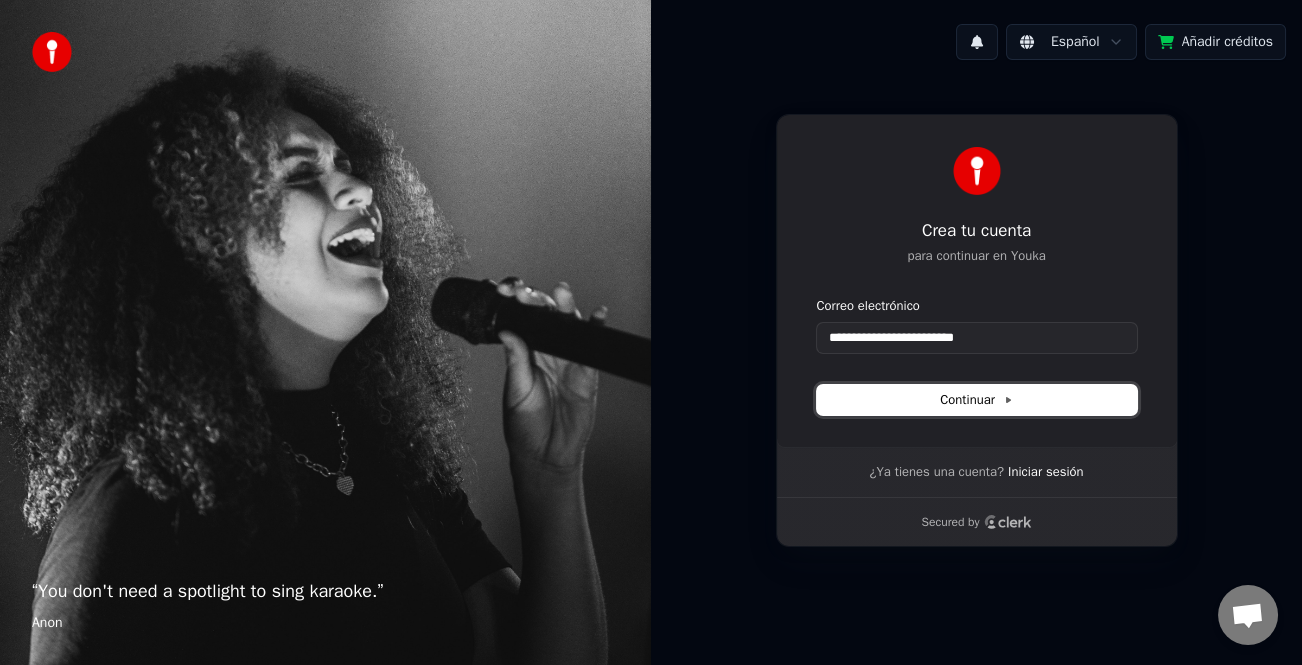 click on "Continuar" at bounding box center [977, 400] 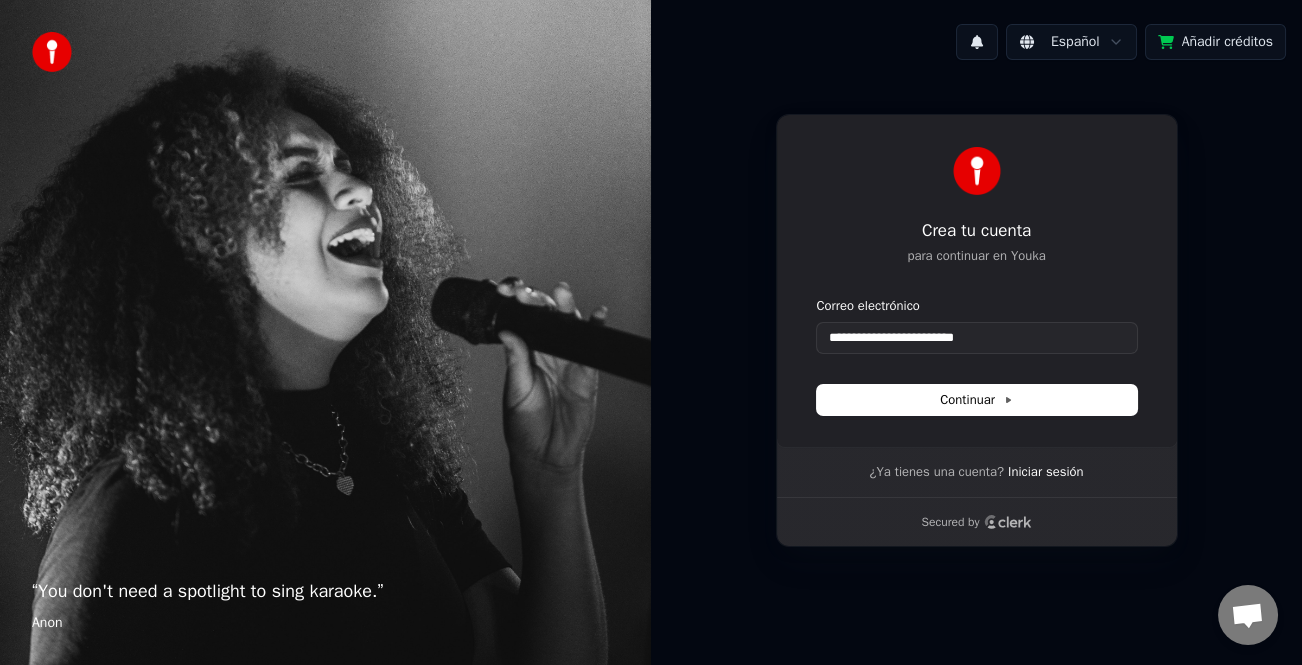 type on "**********" 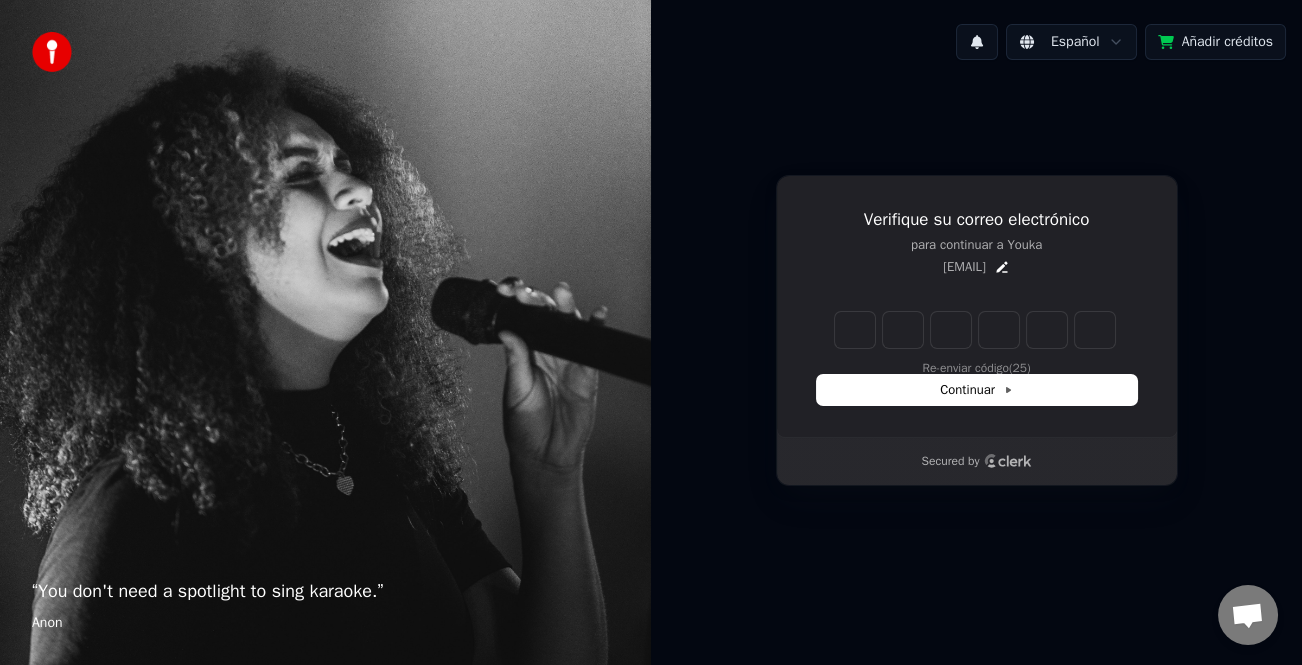 type on "*" 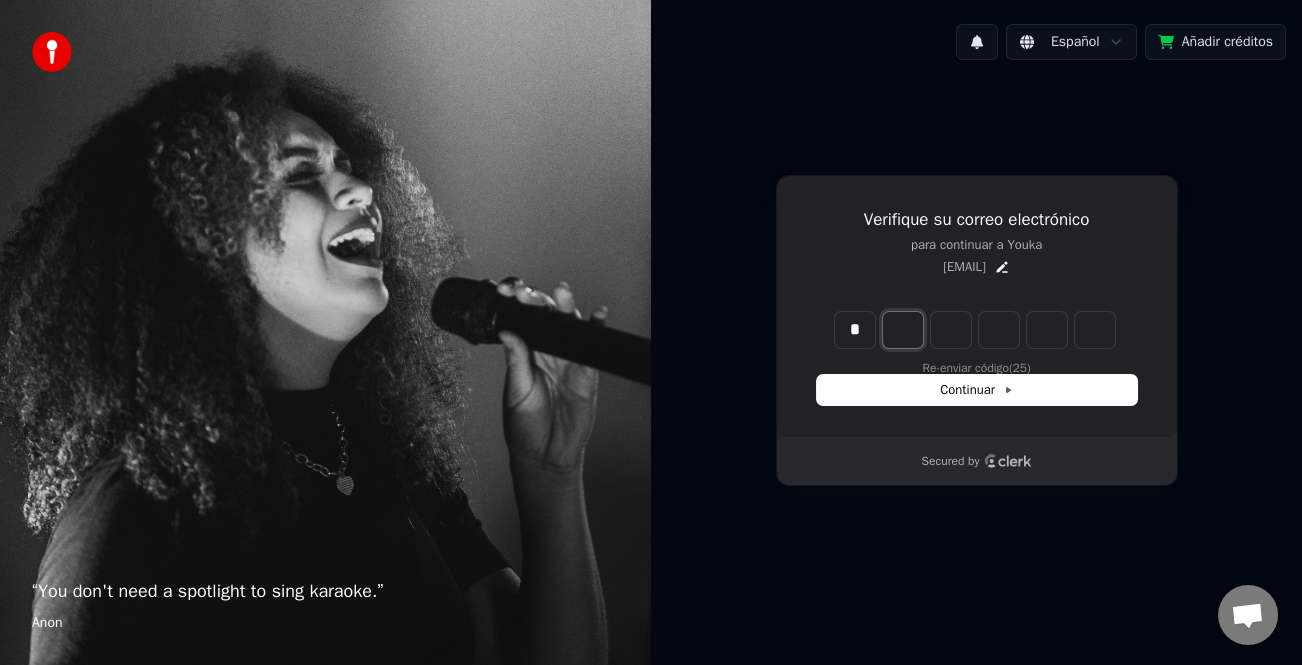 type on "*" 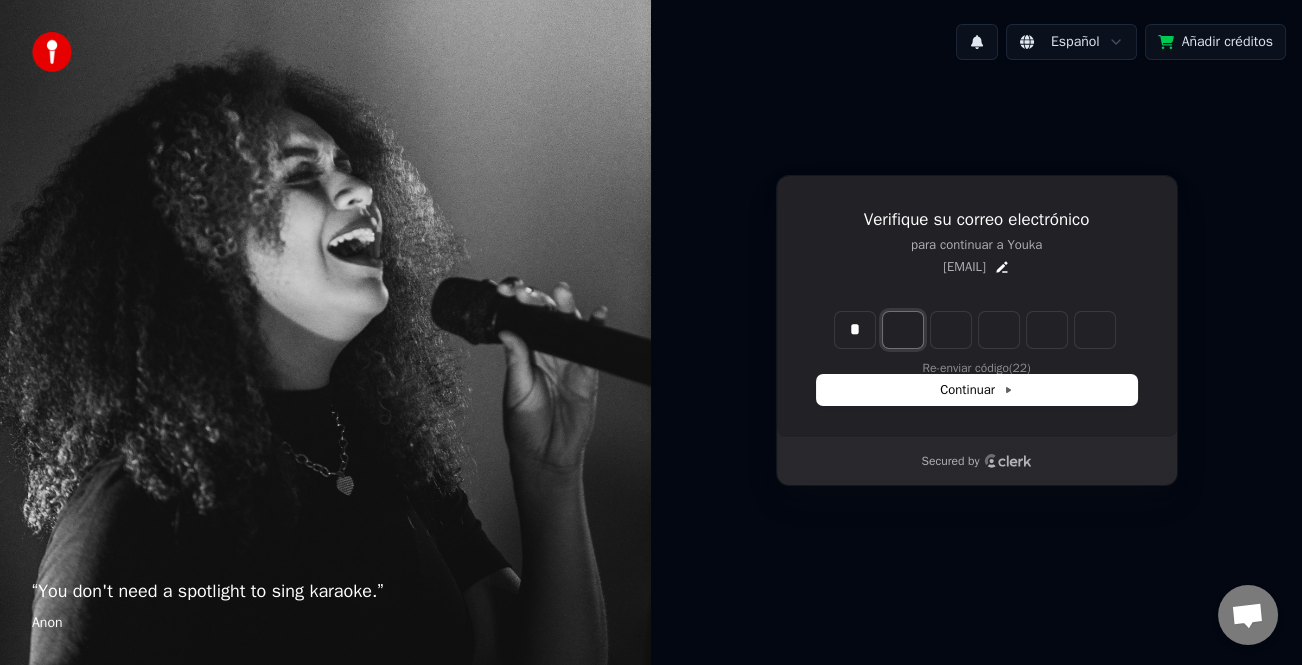type on "*" 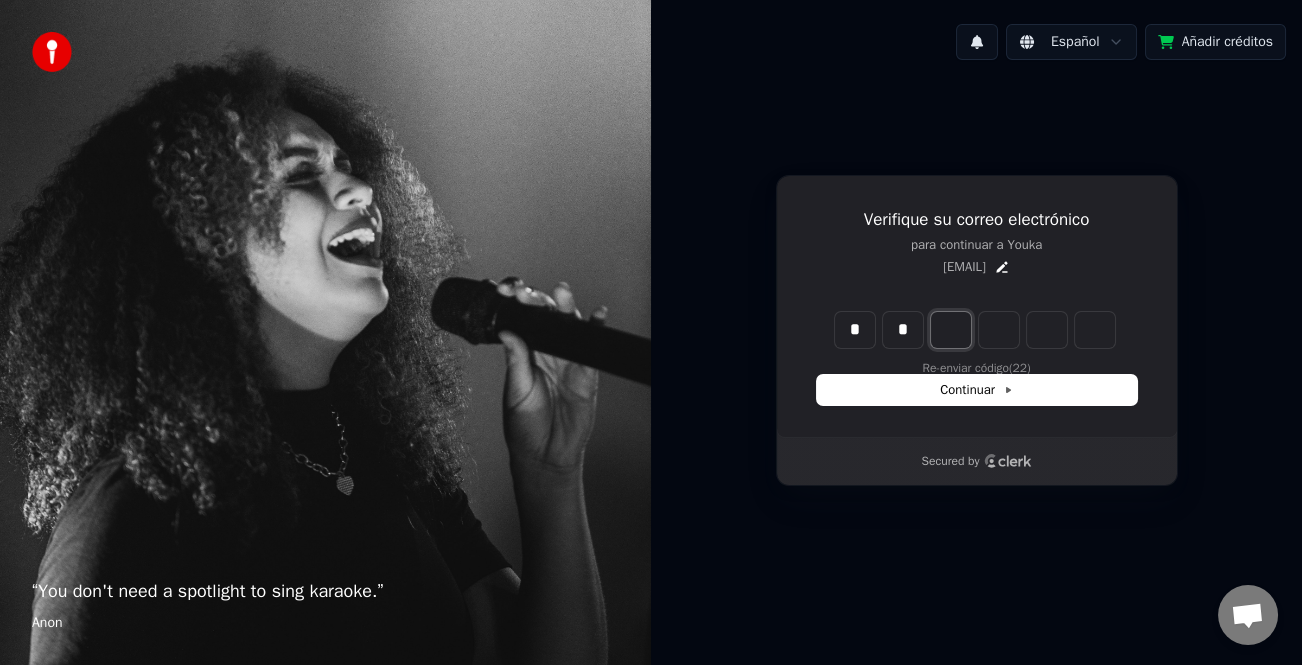 type on "**" 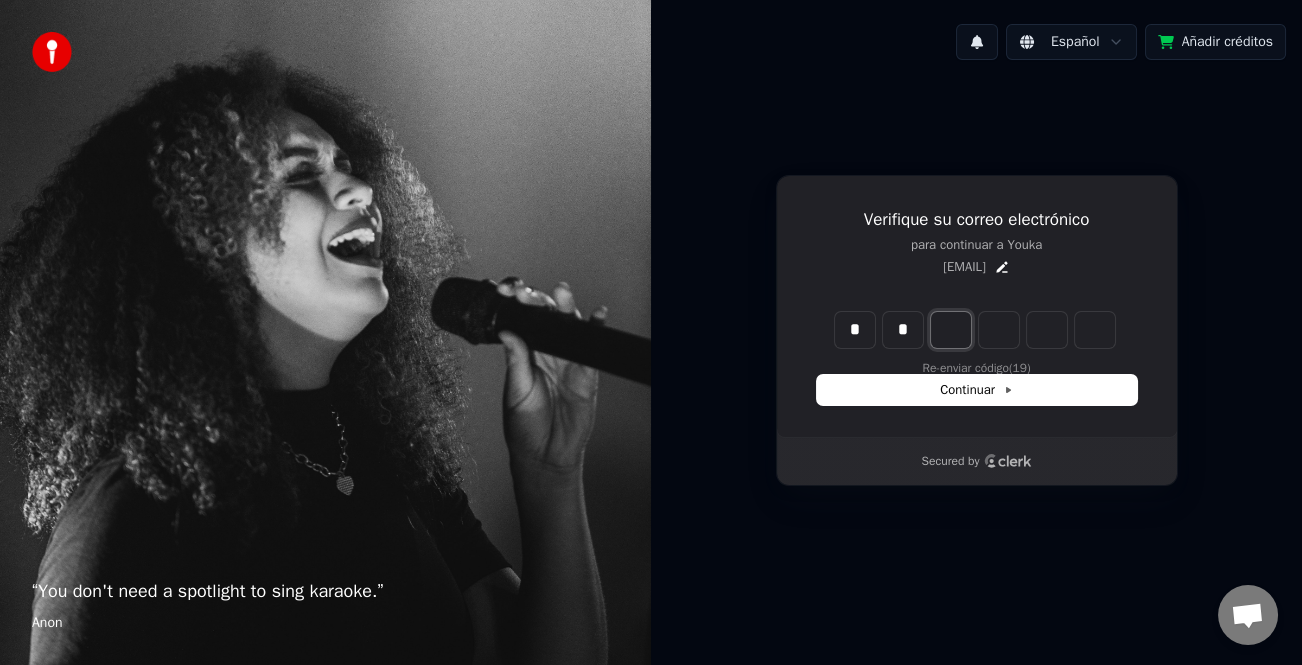 type on "*" 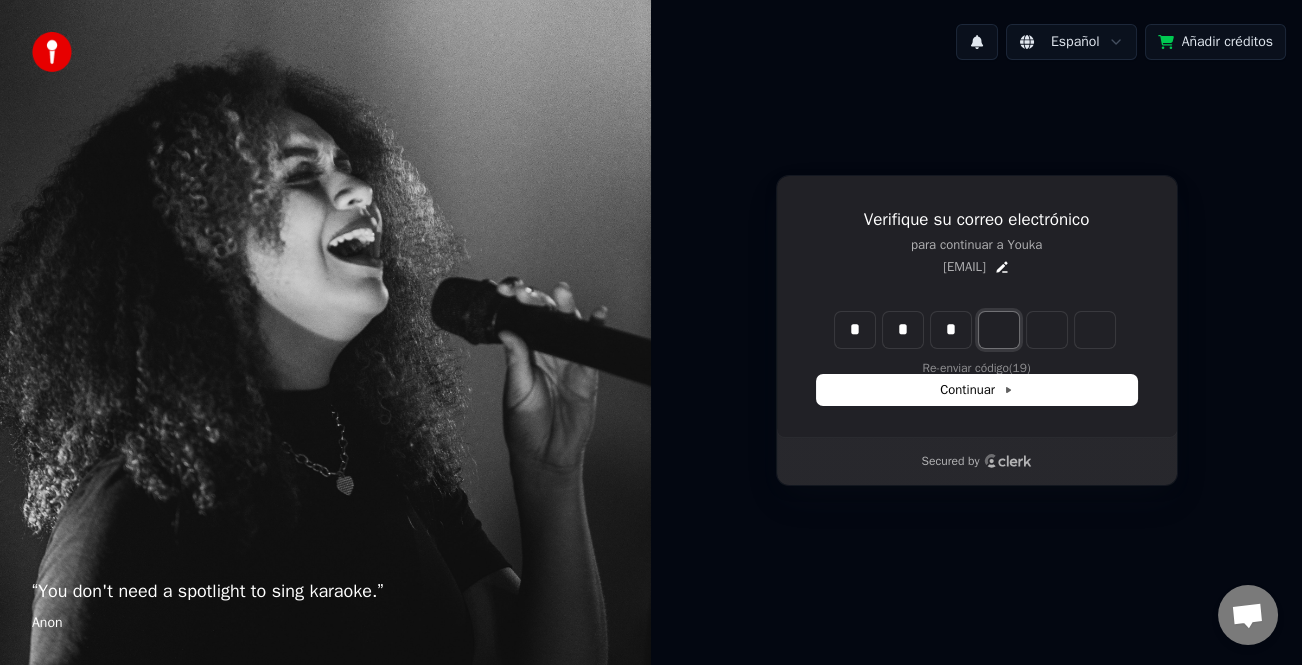 type on "***" 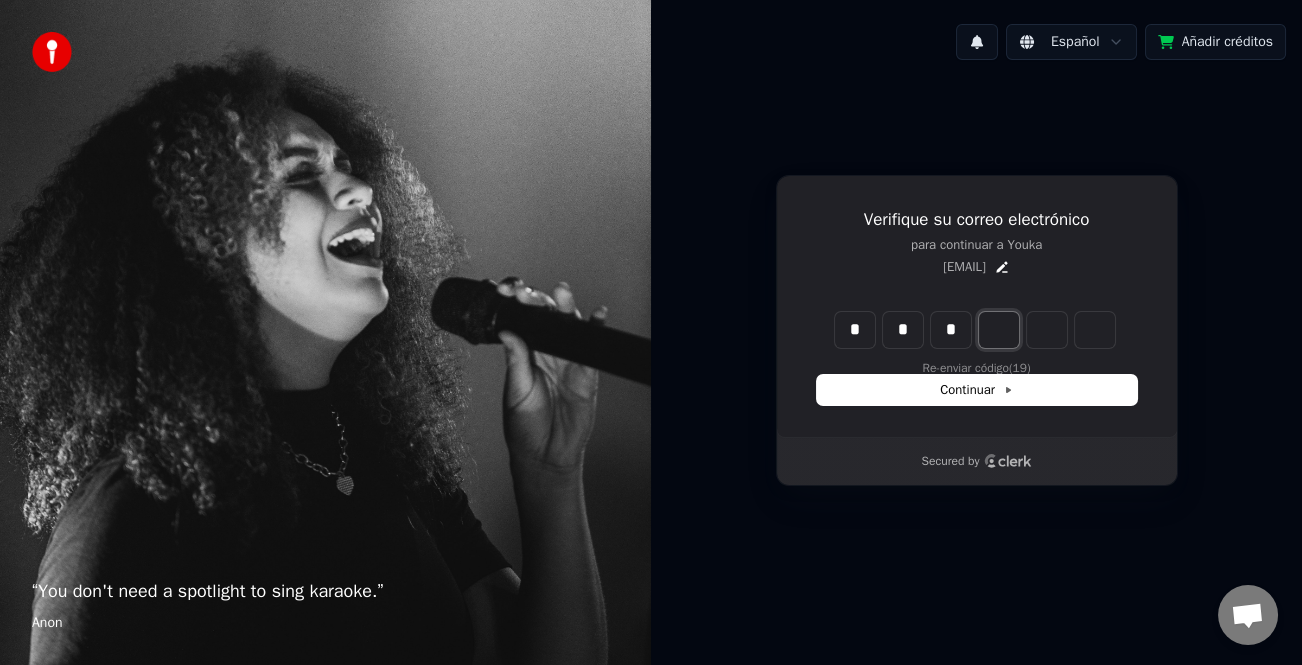 type on "*" 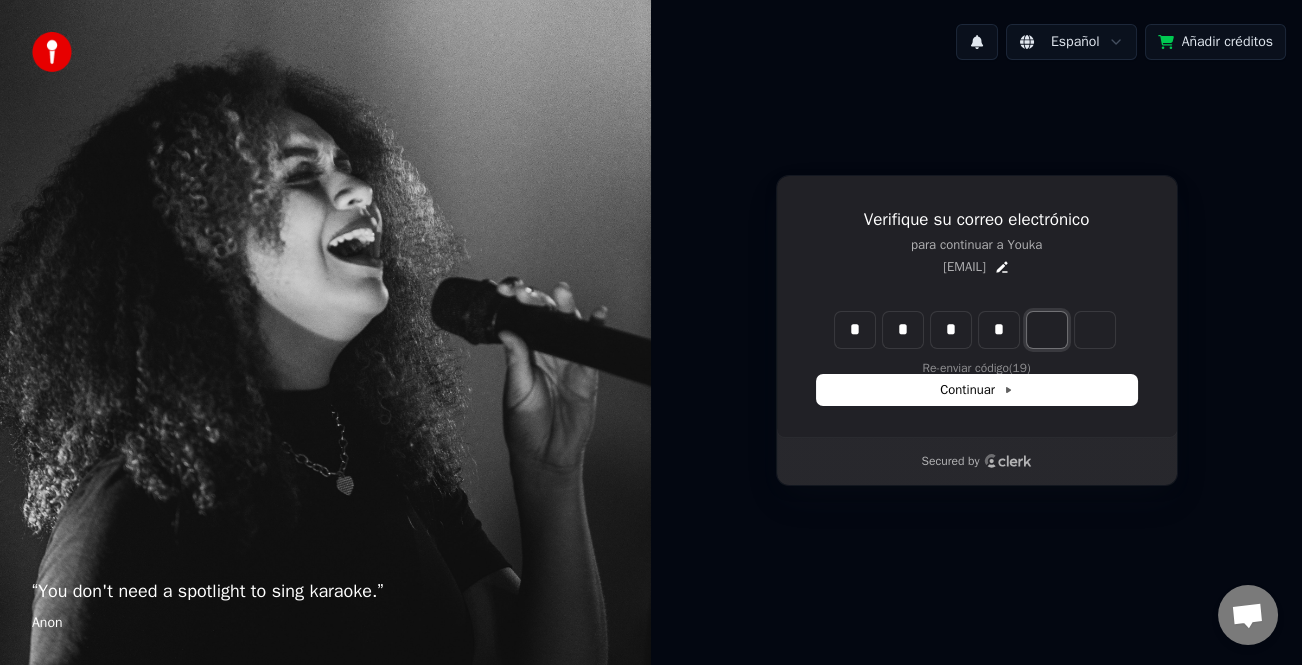 type on "****" 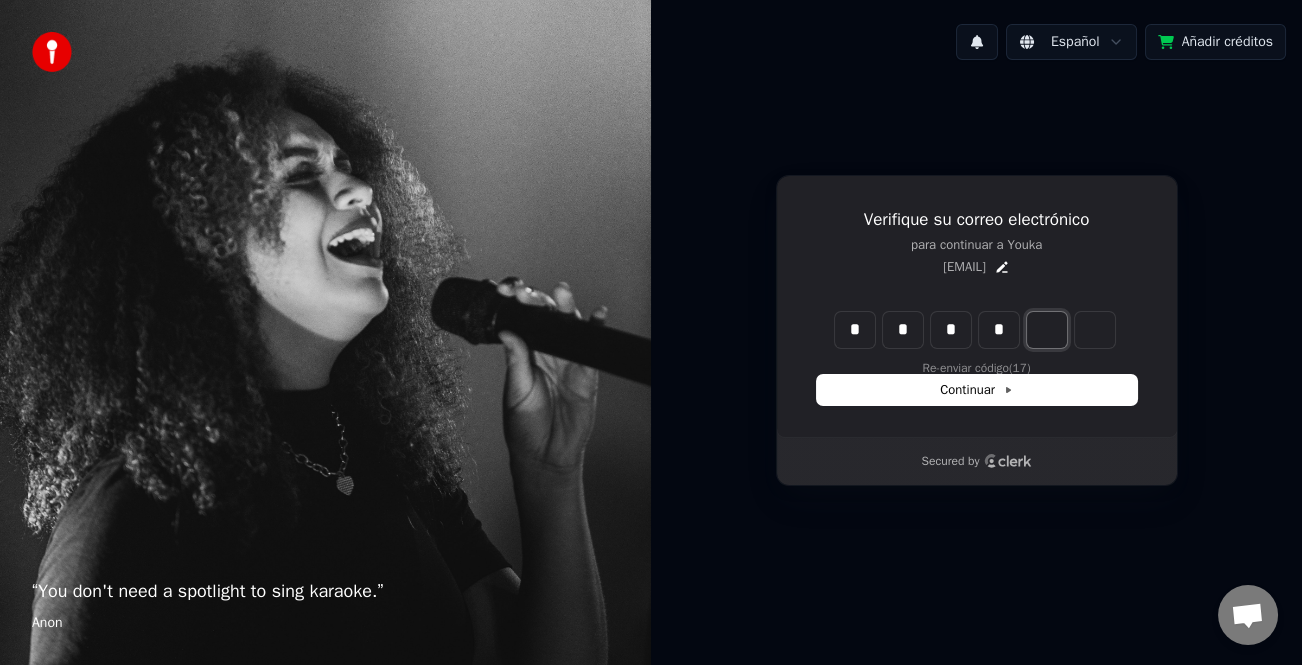 type on "*" 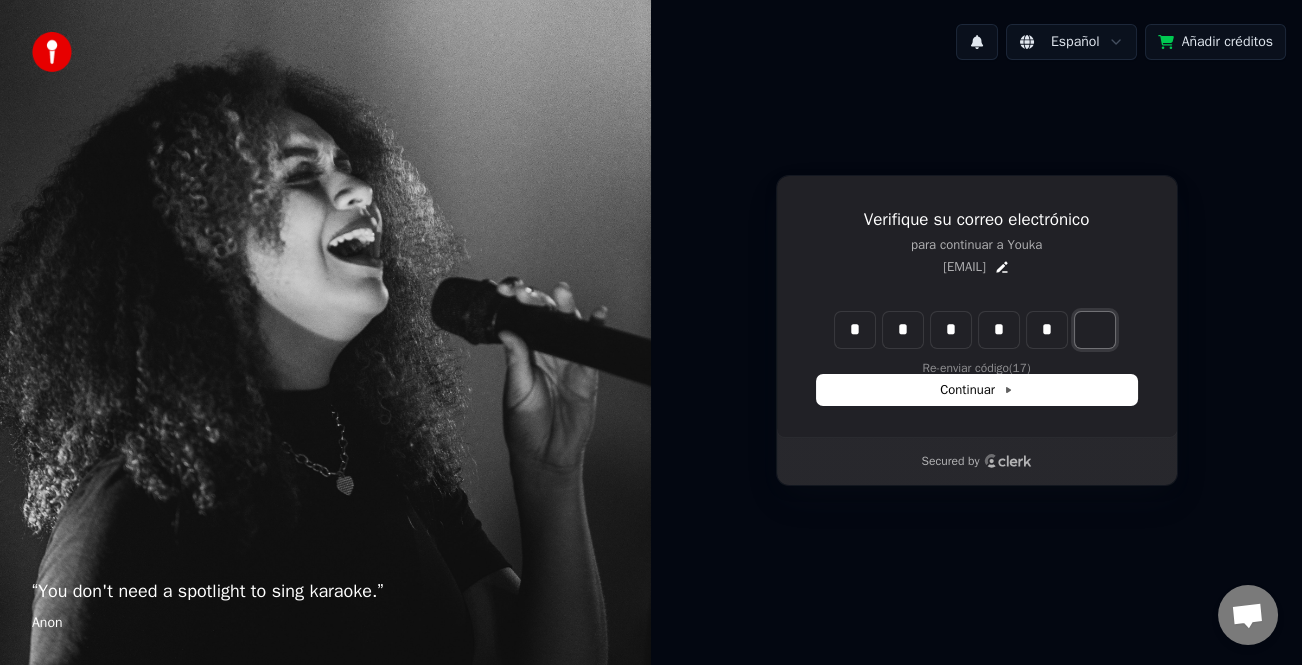 type on "******" 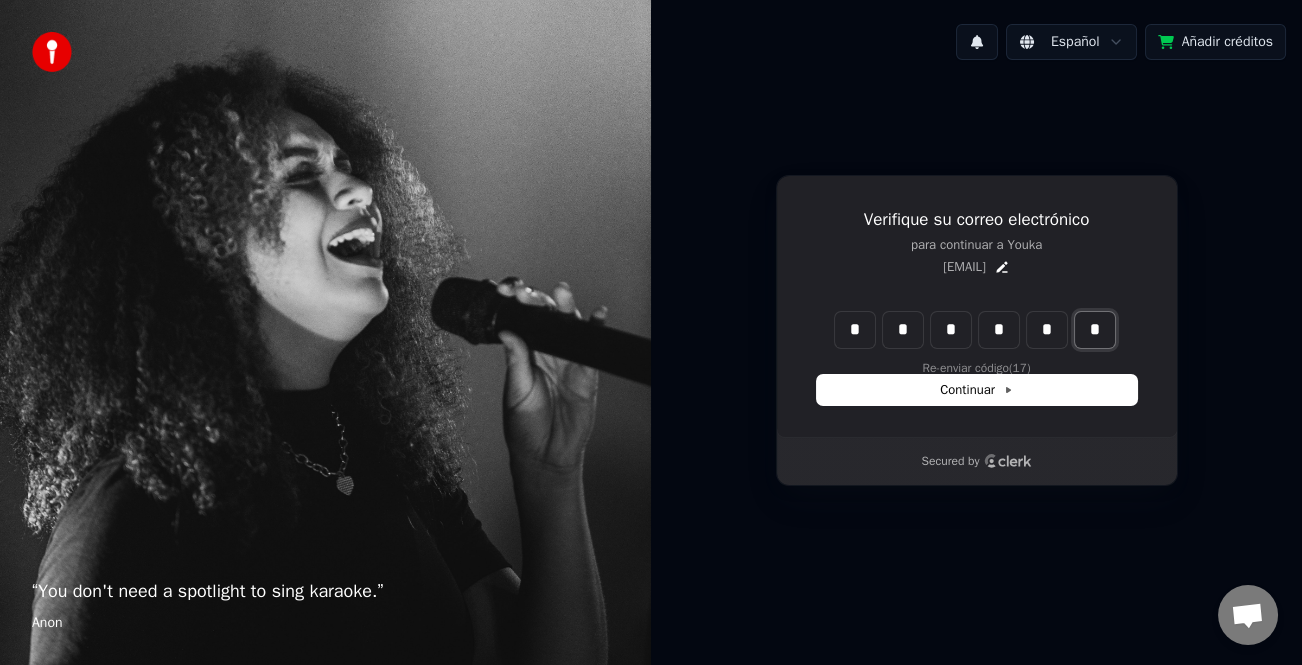 type on "*" 